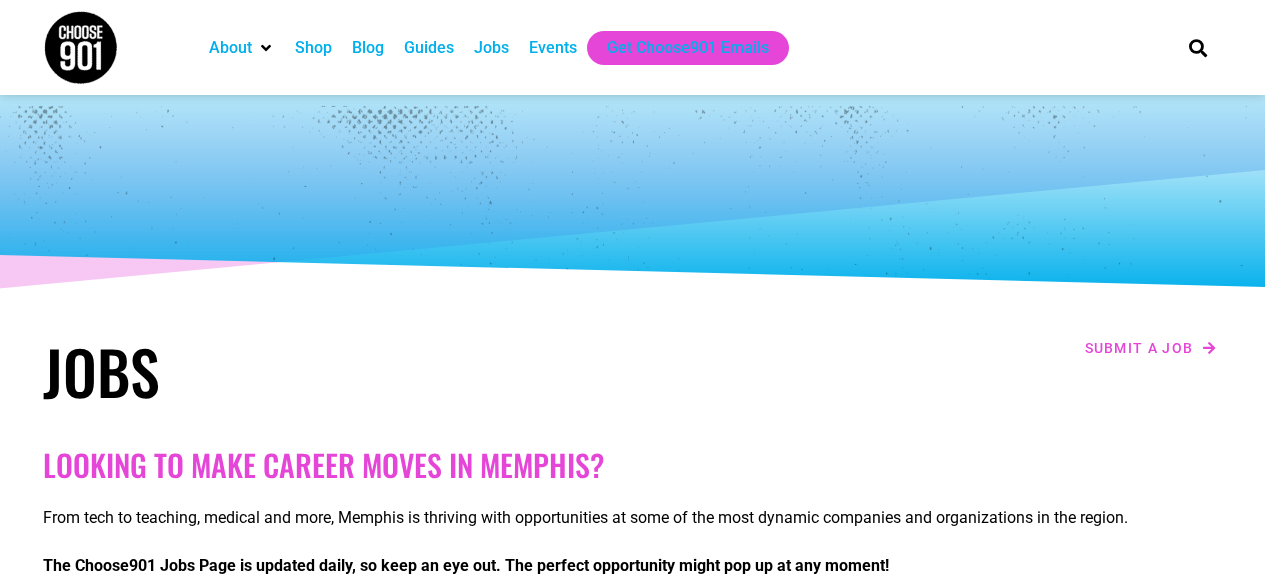 scroll, scrollTop: 0, scrollLeft: 0, axis: both 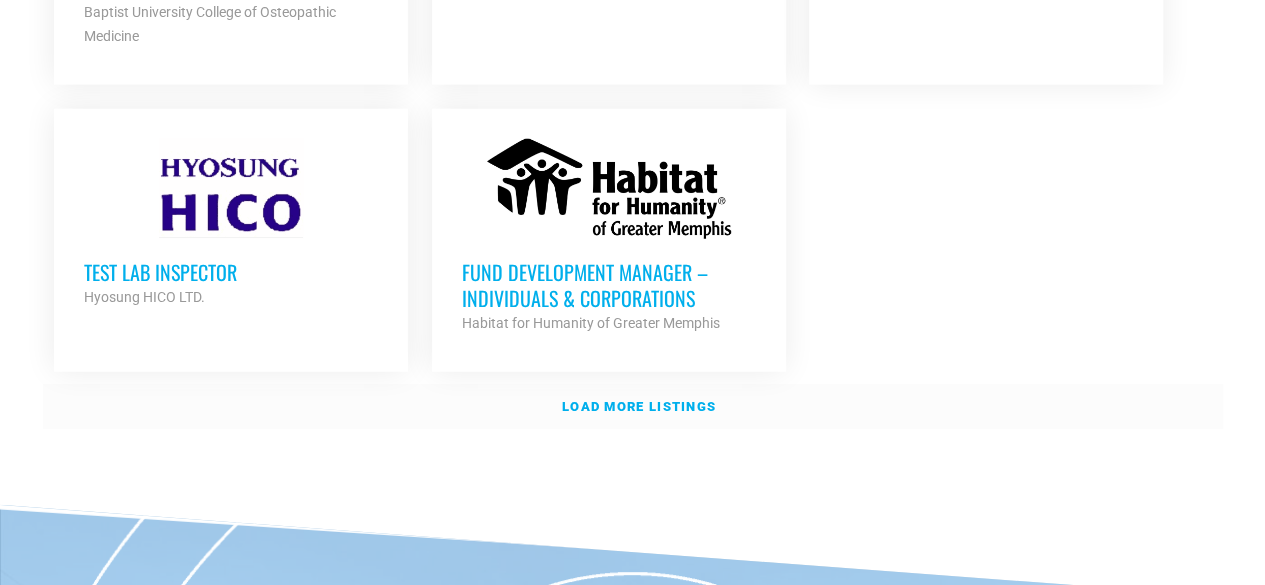 click on "Load more listings" at bounding box center [639, 406] 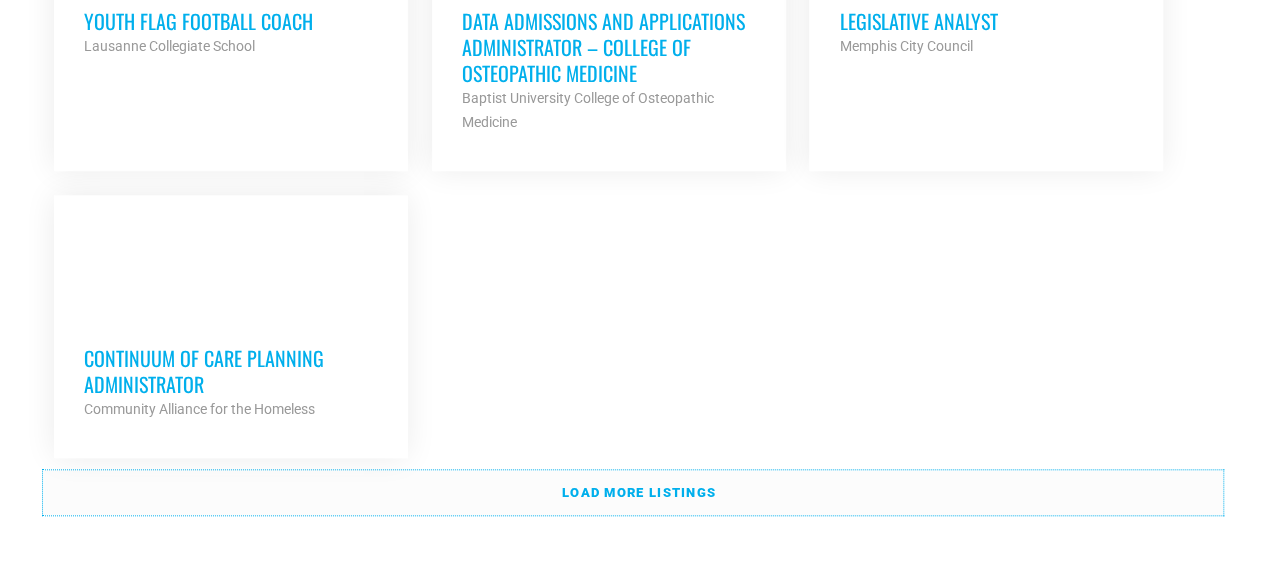 scroll, scrollTop: 4600, scrollLeft: 0, axis: vertical 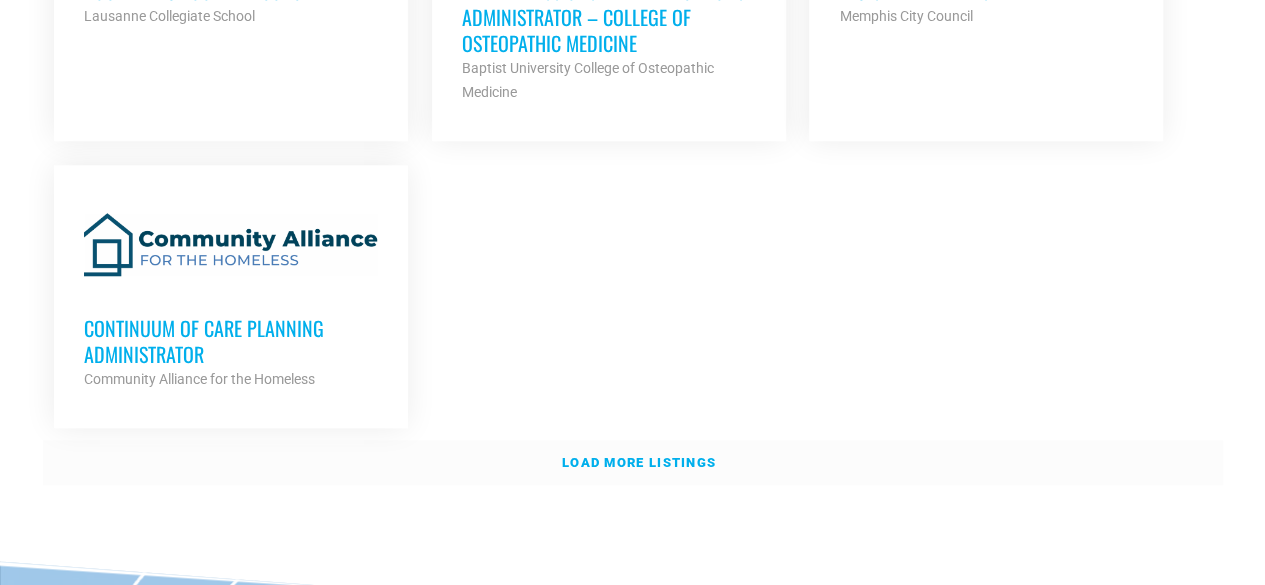 click on "Load more listings" at bounding box center [639, 462] 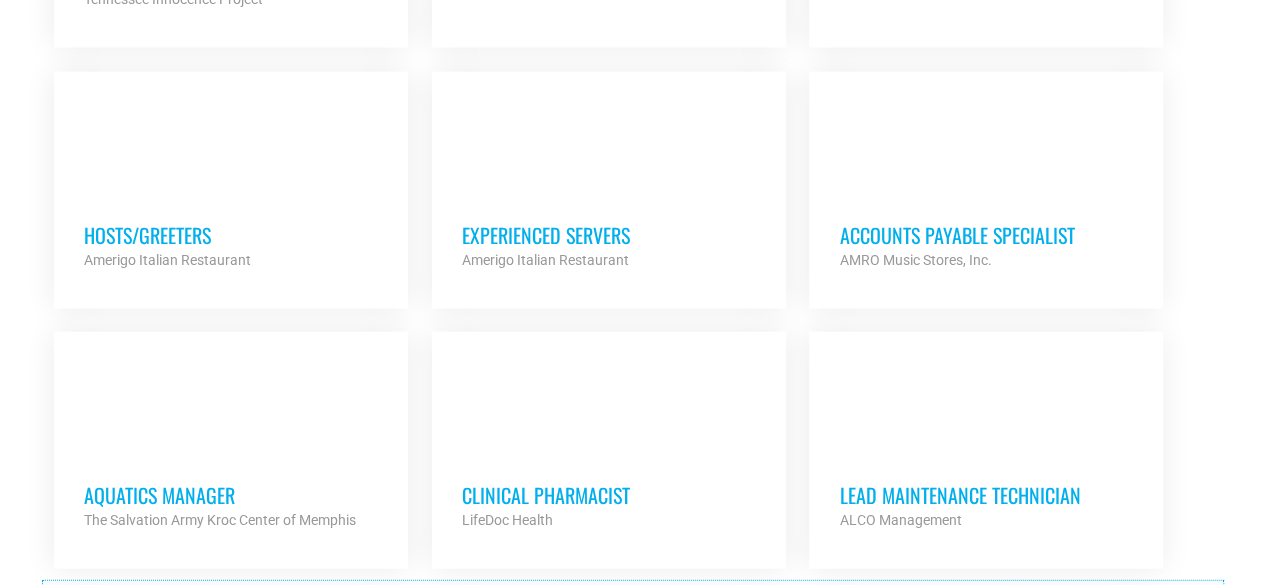scroll, scrollTop: 6200, scrollLeft: 0, axis: vertical 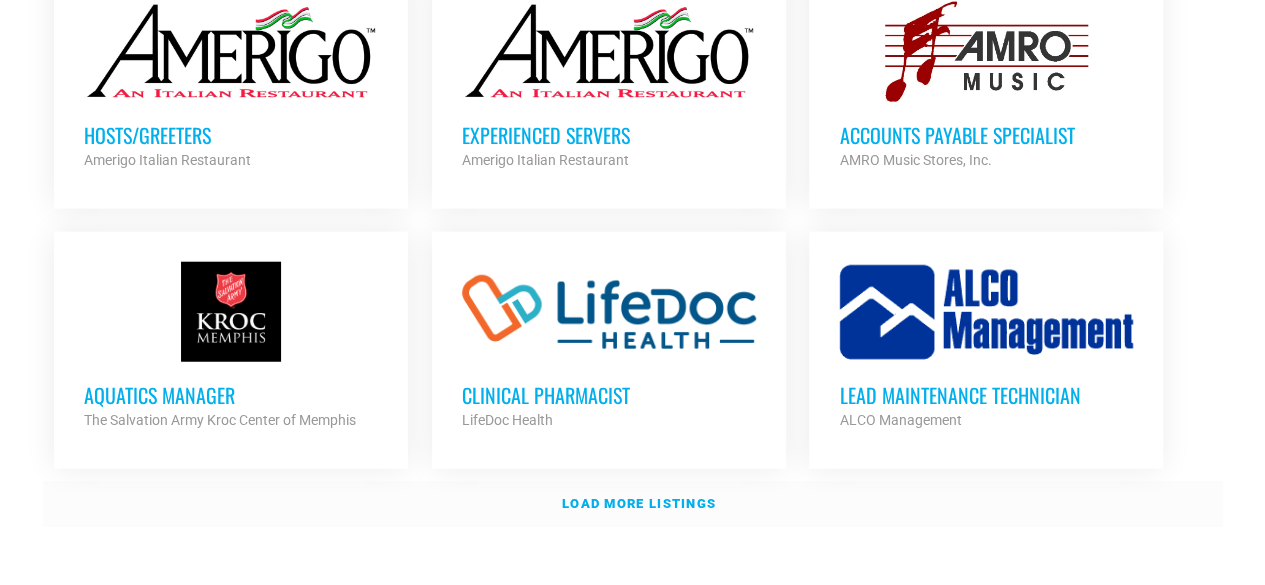 click on "Load more listings" at bounding box center (633, 504) 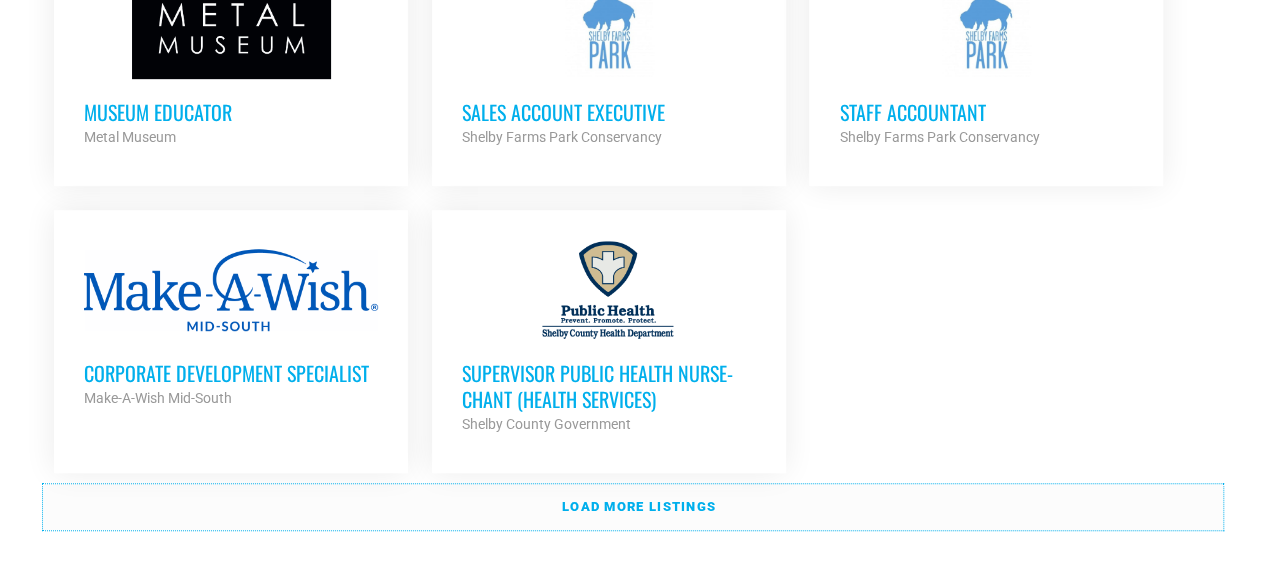 scroll, scrollTop: 8100, scrollLeft: 0, axis: vertical 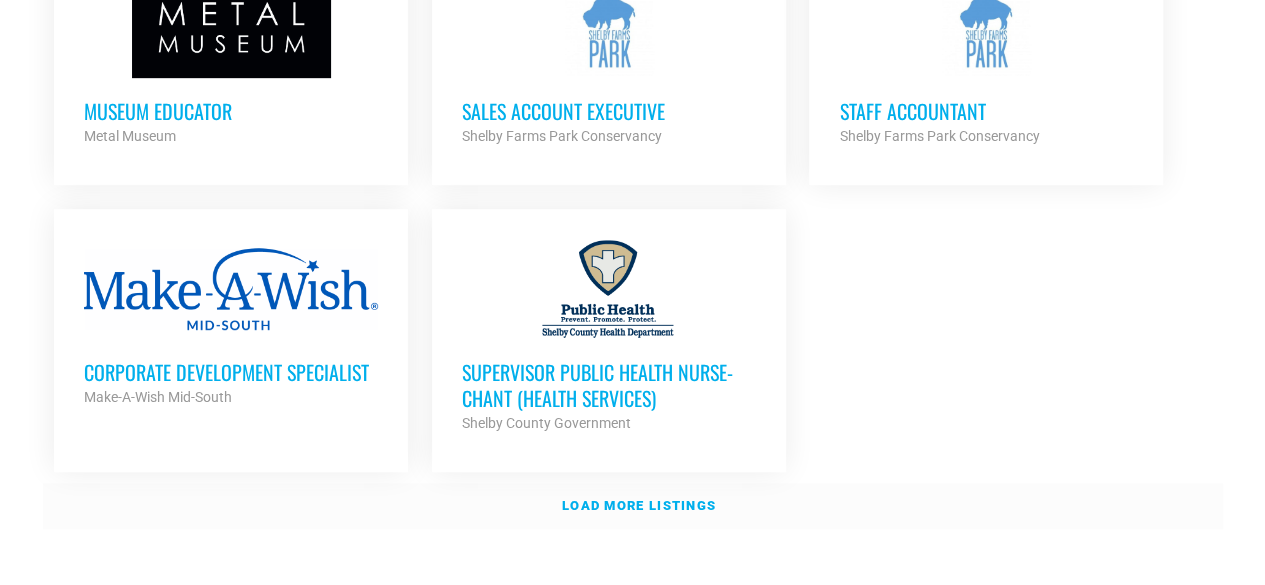 click on "Load more listings" at bounding box center (639, 505) 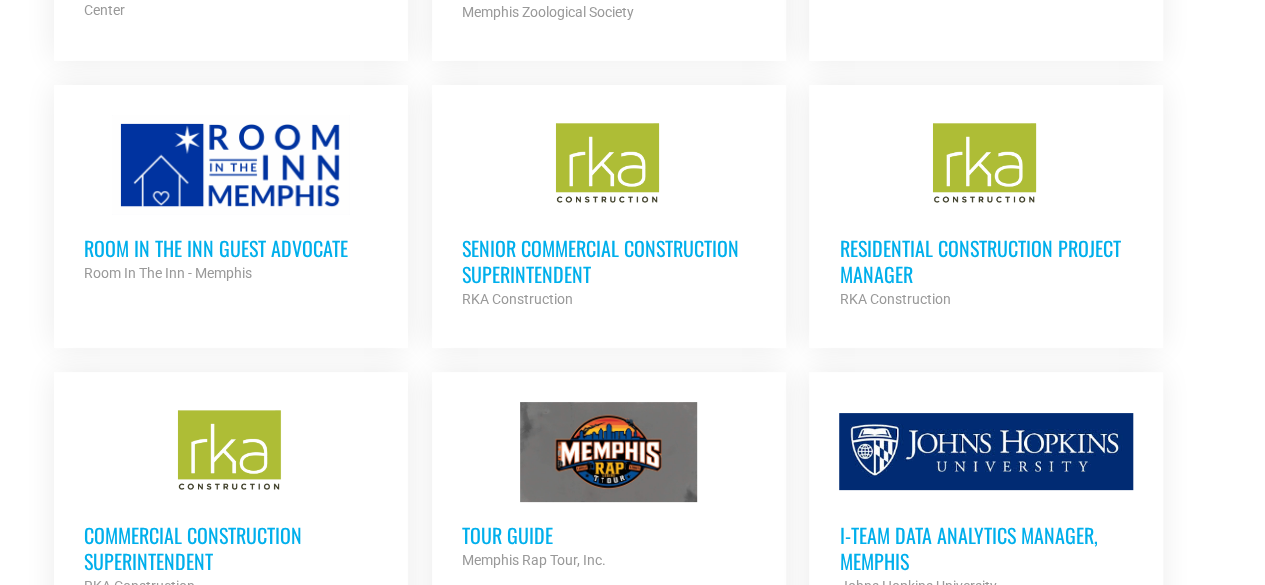 scroll, scrollTop: 3800, scrollLeft: 0, axis: vertical 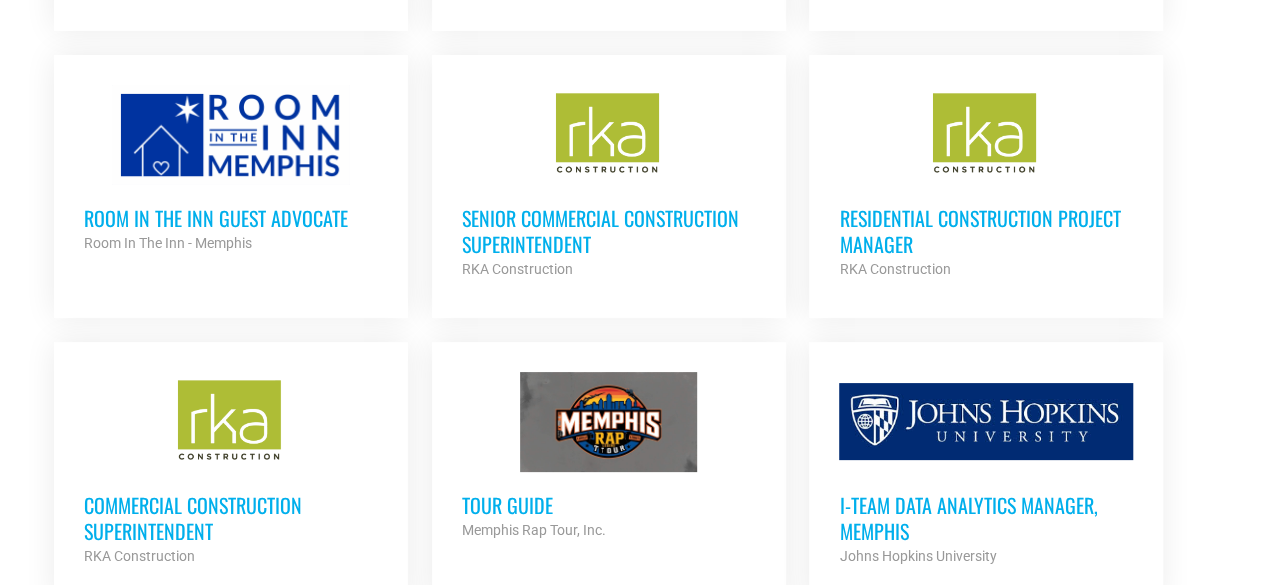 click on "Senior Commercial Construction Superintendent" at bounding box center (609, 231) 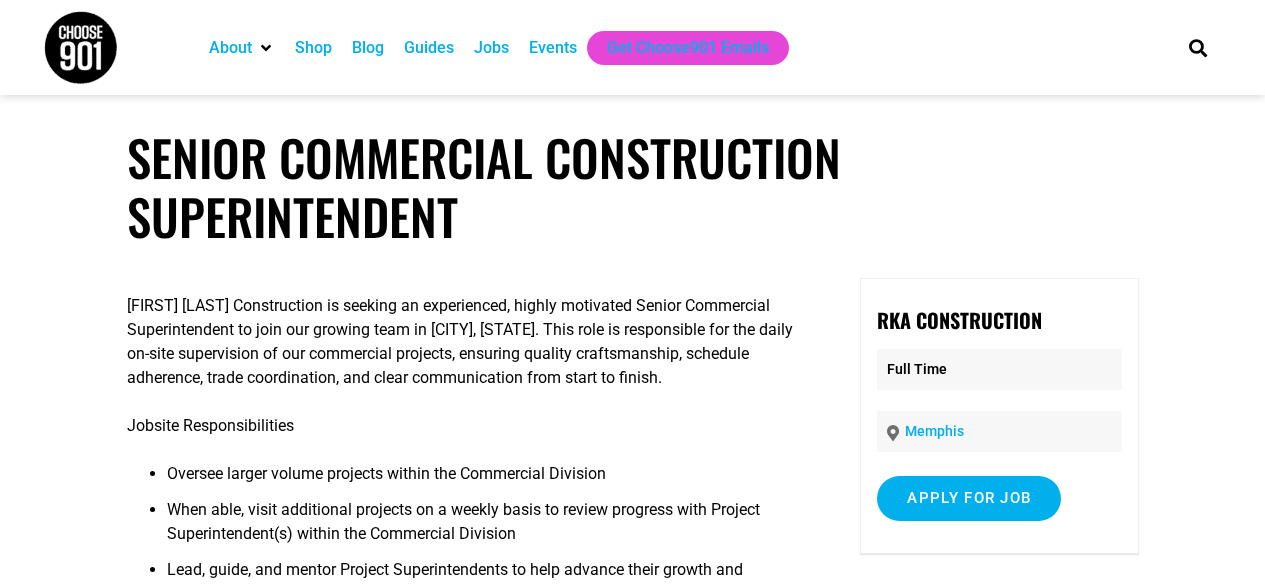 scroll, scrollTop: 0, scrollLeft: 0, axis: both 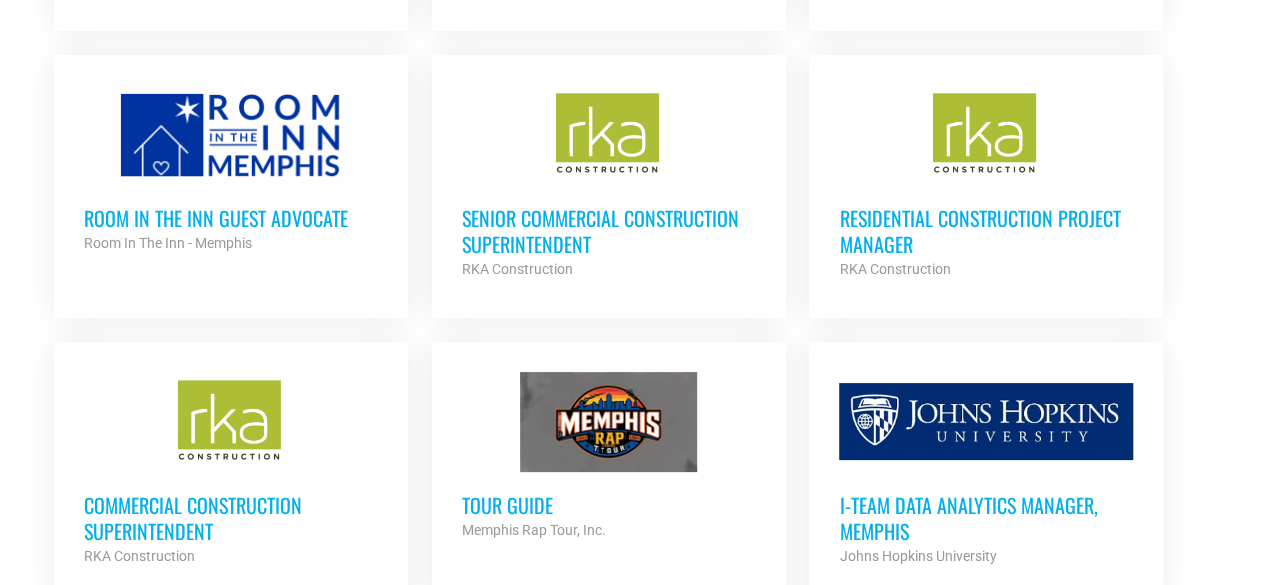 click on "Room in the Inn Guest Advocate" at bounding box center (231, 218) 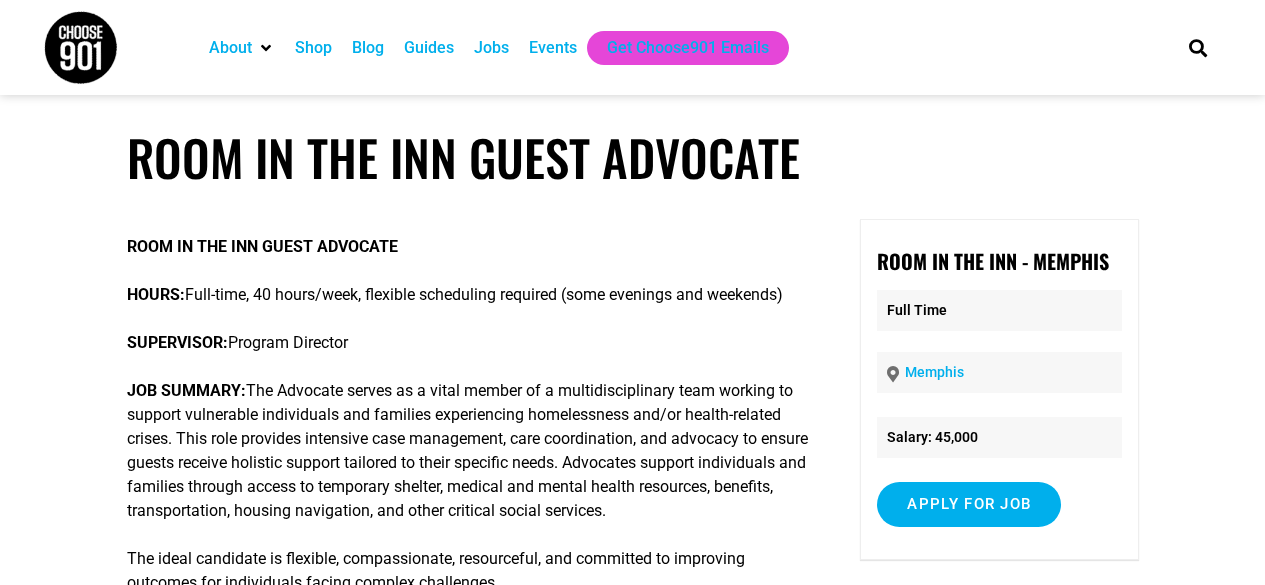 scroll, scrollTop: 0, scrollLeft: 0, axis: both 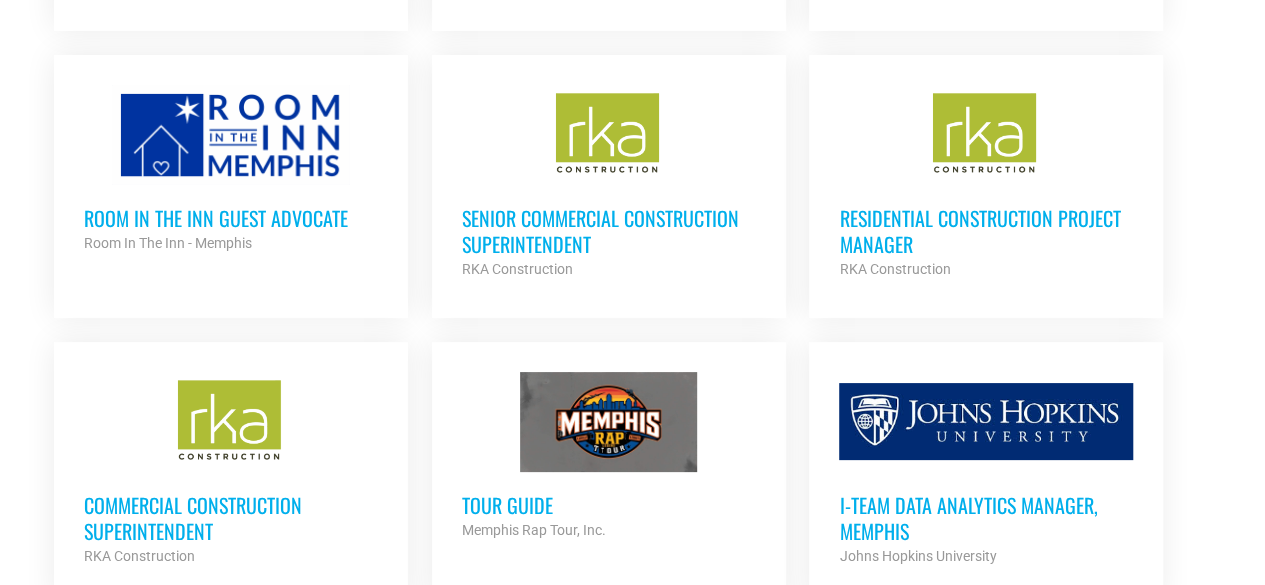 click on "Residential Construction Project Manager" at bounding box center [986, 231] 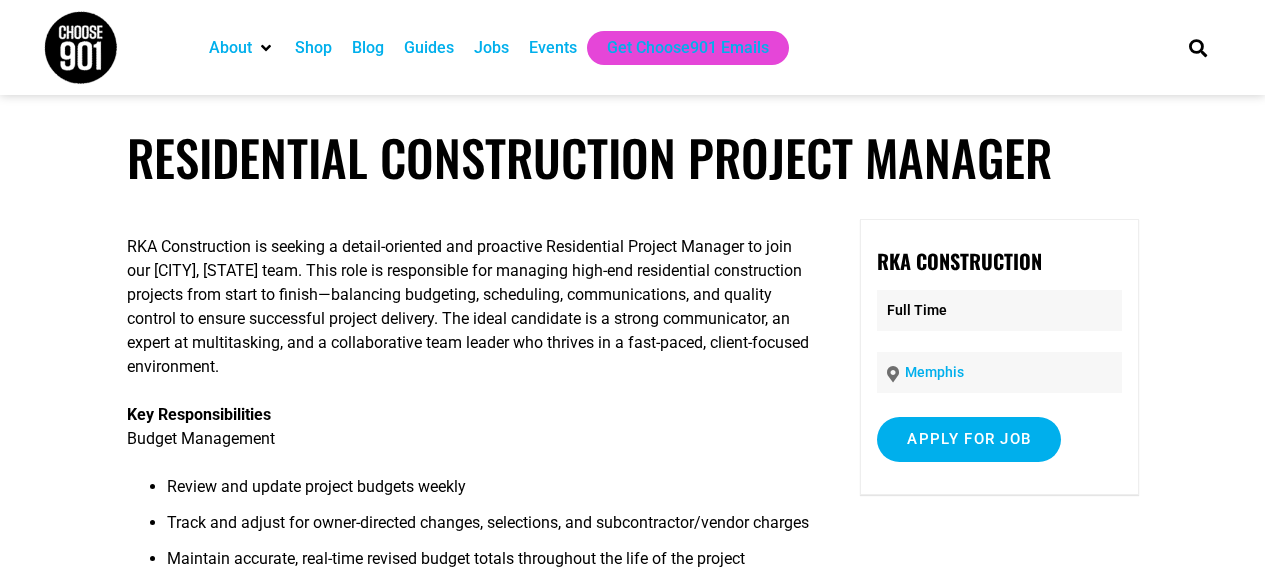 scroll, scrollTop: 0, scrollLeft: 0, axis: both 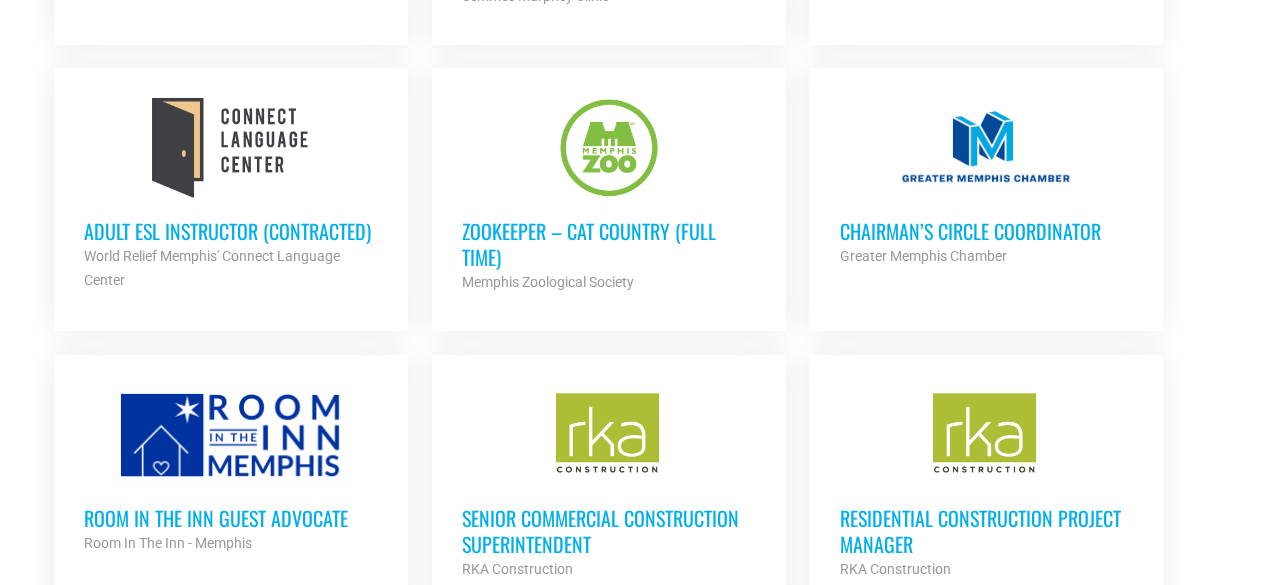 click on "Adult ESL Instructor (Contracted)
World Relief Memphis' Connect Language Center
Partner Org" at bounding box center [231, 245] 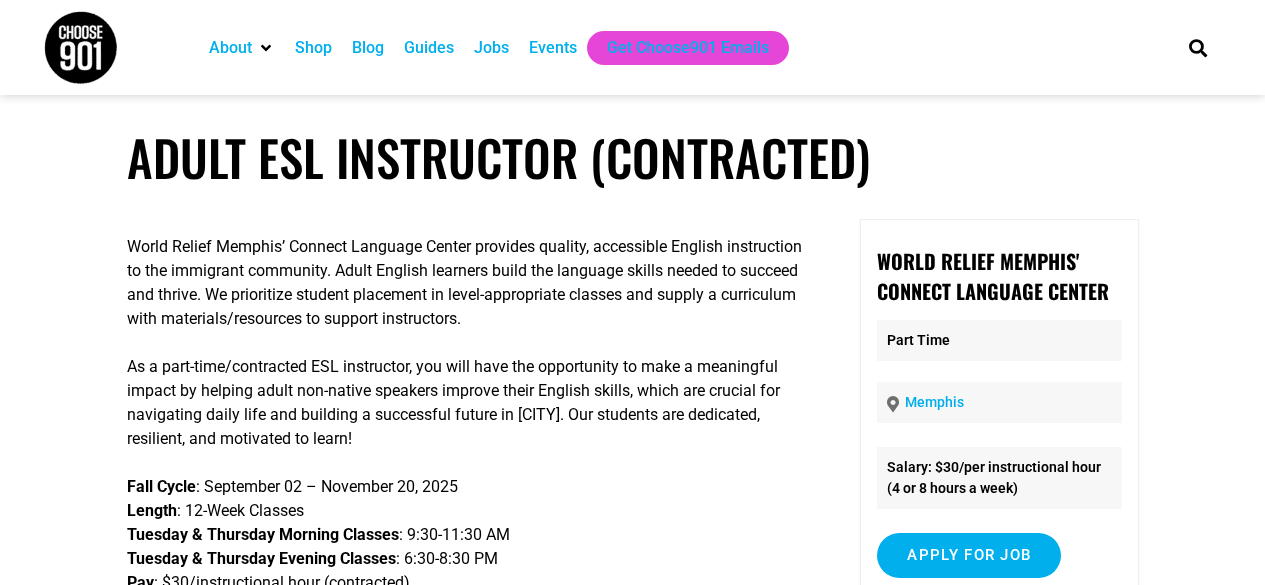 scroll, scrollTop: 0, scrollLeft: 0, axis: both 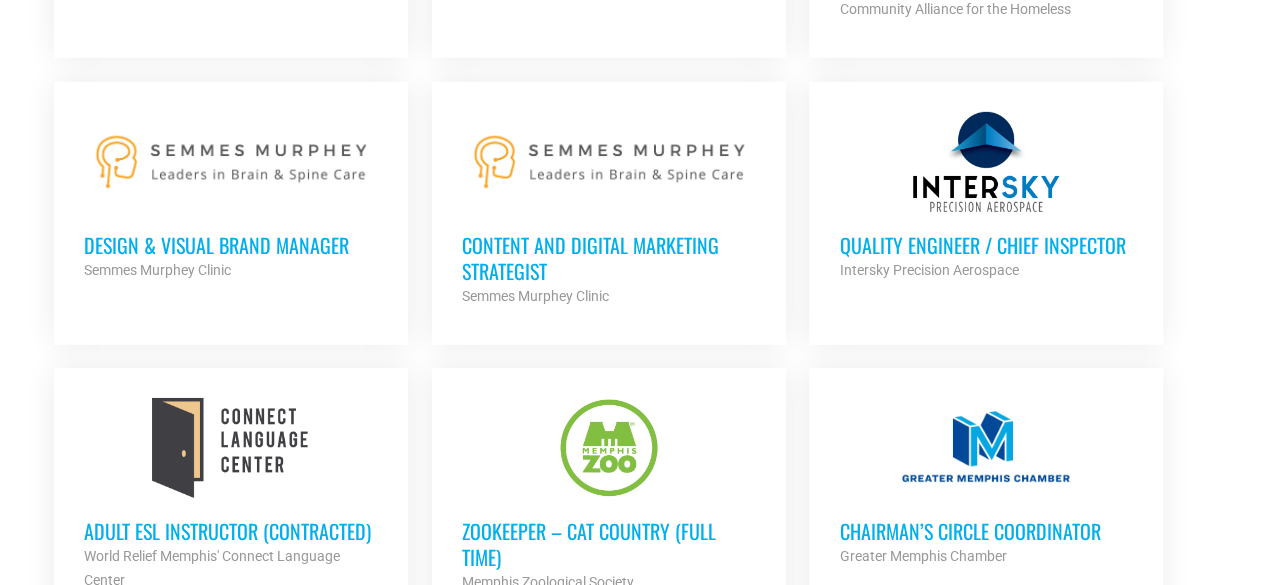 click on "Content and Digital Marketing Strategist" at bounding box center [609, 258] 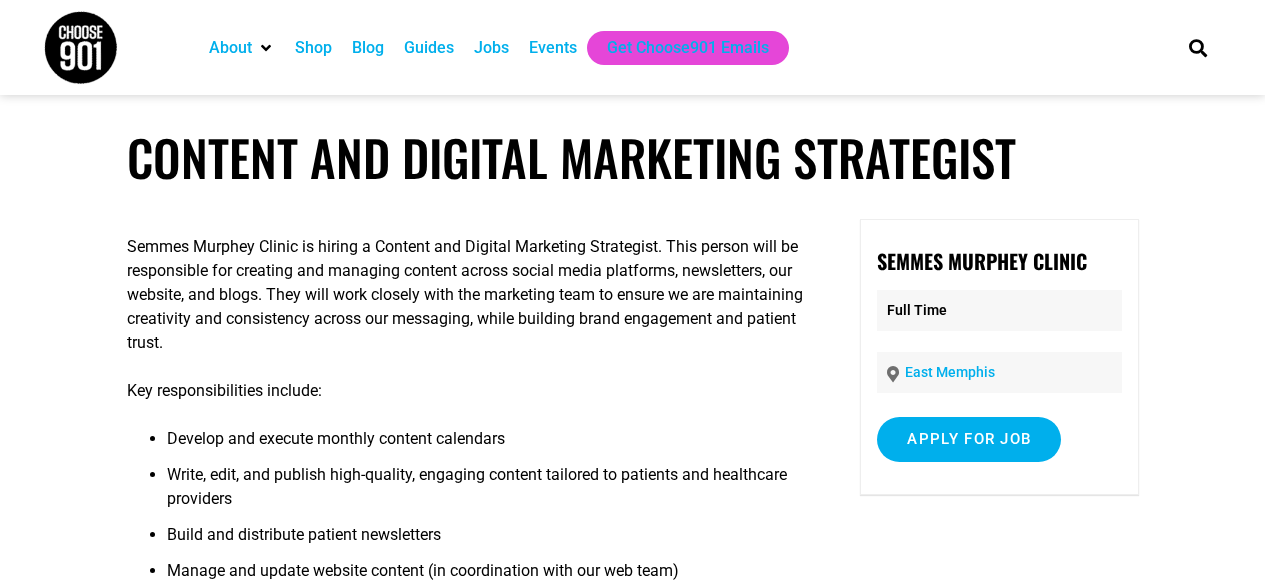 scroll, scrollTop: 0, scrollLeft: 0, axis: both 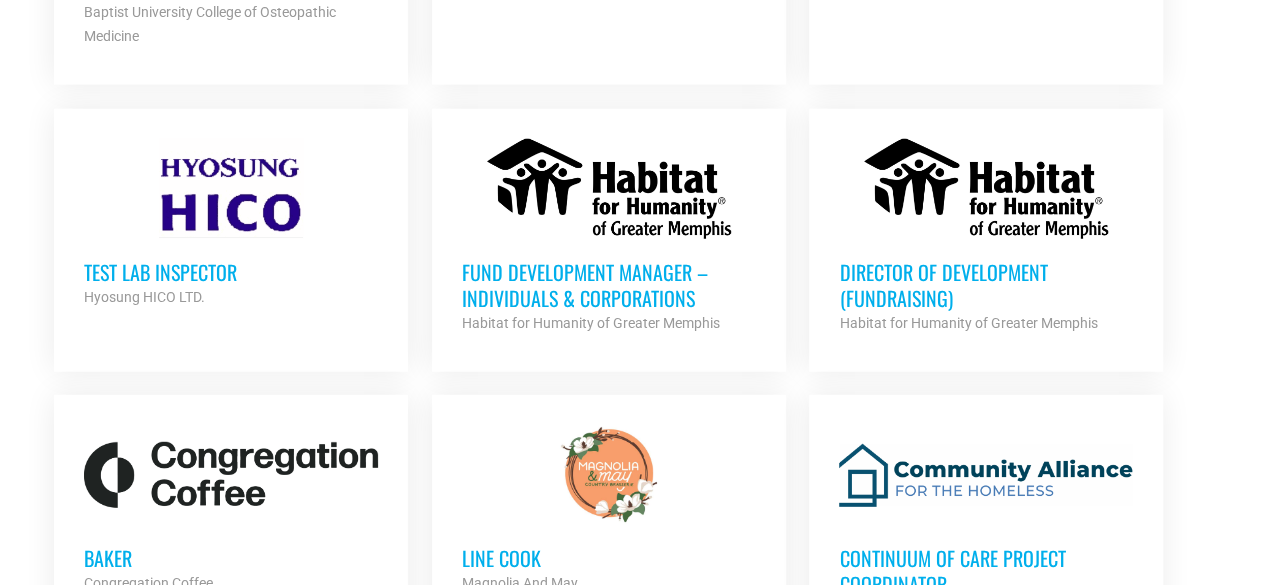 click on "Fund Development Manager – Individuals & Corporations" at bounding box center (609, 285) 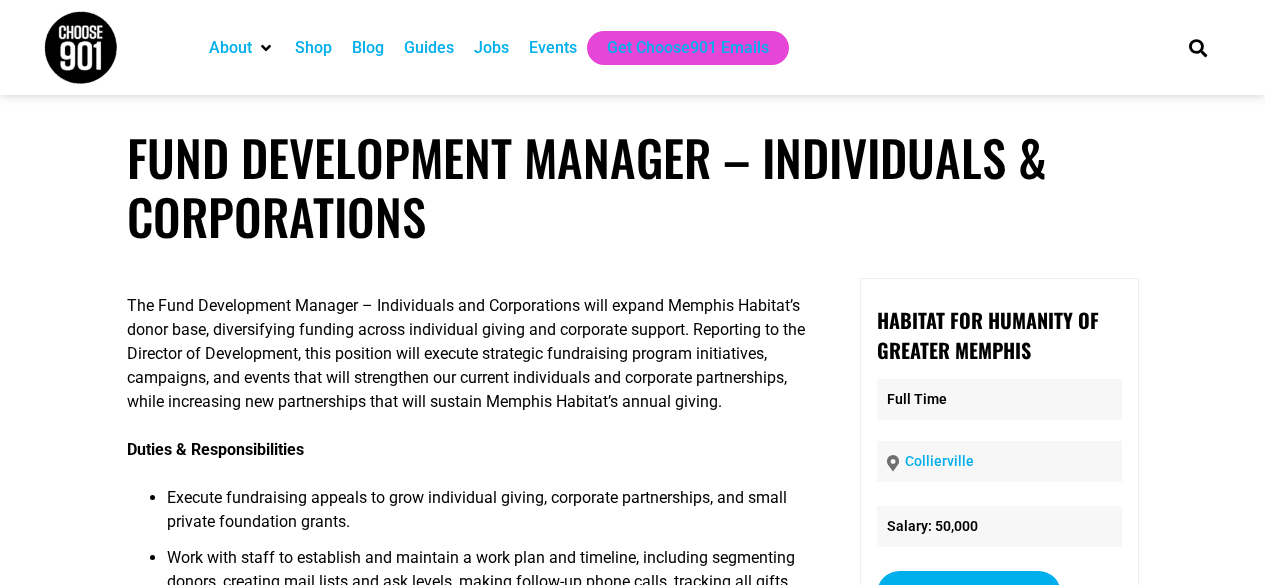 scroll, scrollTop: 0, scrollLeft: 0, axis: both 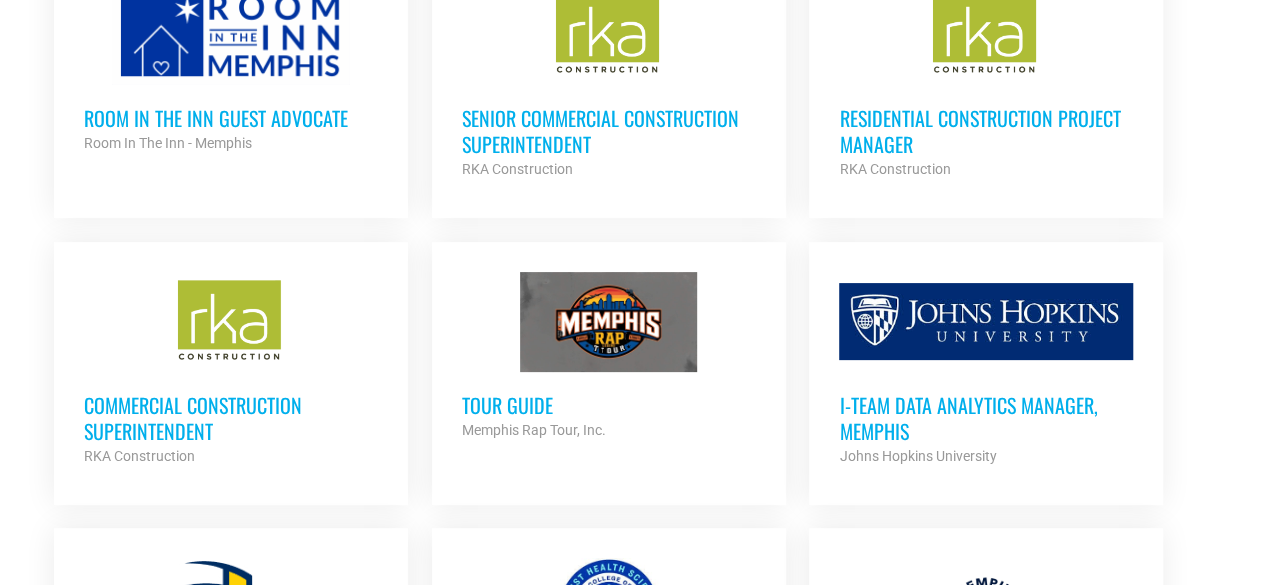 click on "Commercial Construction Superintendent
RKA Construction
Partner Org" at bounding box center (231, 420) 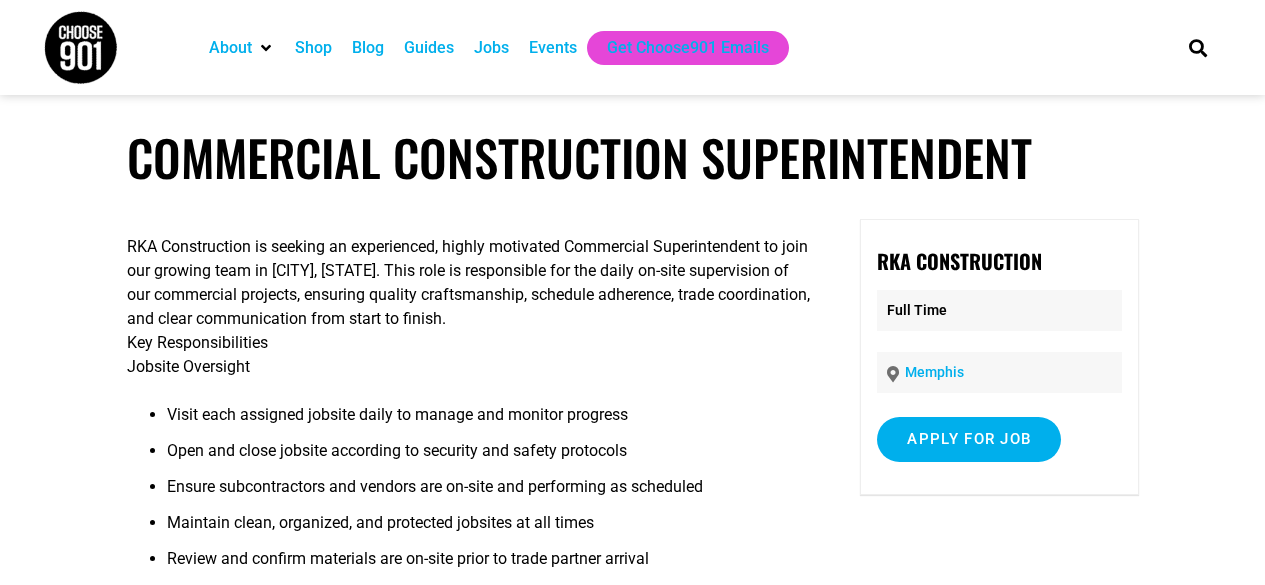 scroll, scrollTop: 0, scrollLeft: 0, axis: both 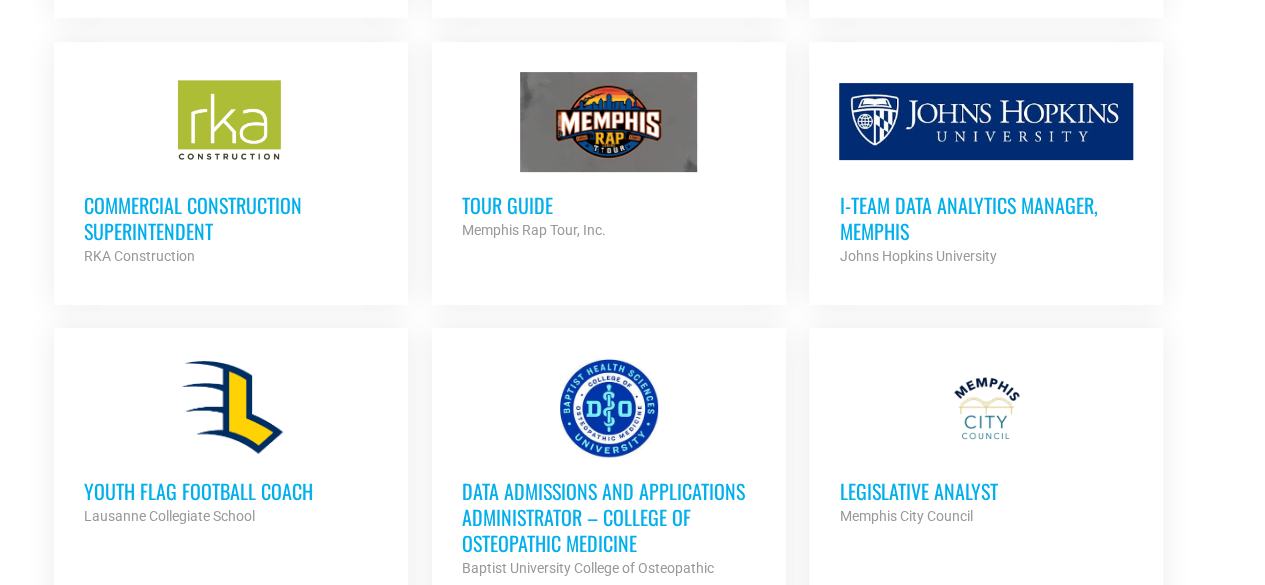 click on "i-team Data Analytics Manager, Memphis" at bounding box center [986, 218] 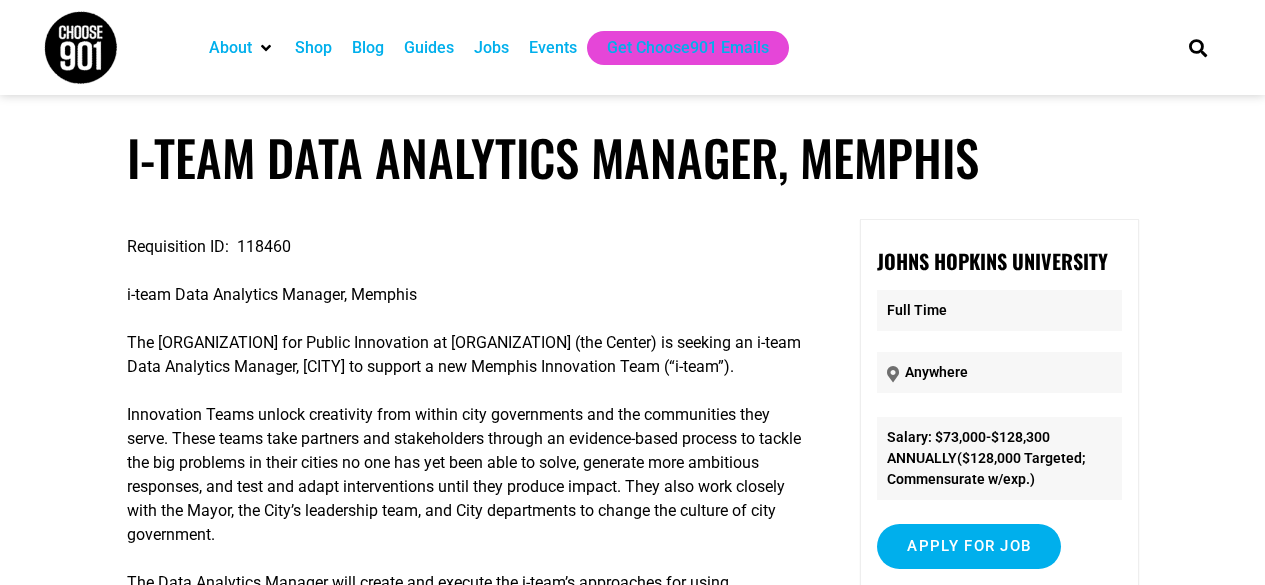 scroll, scrollTop: 0, scrollLeft: 0, axis: both 